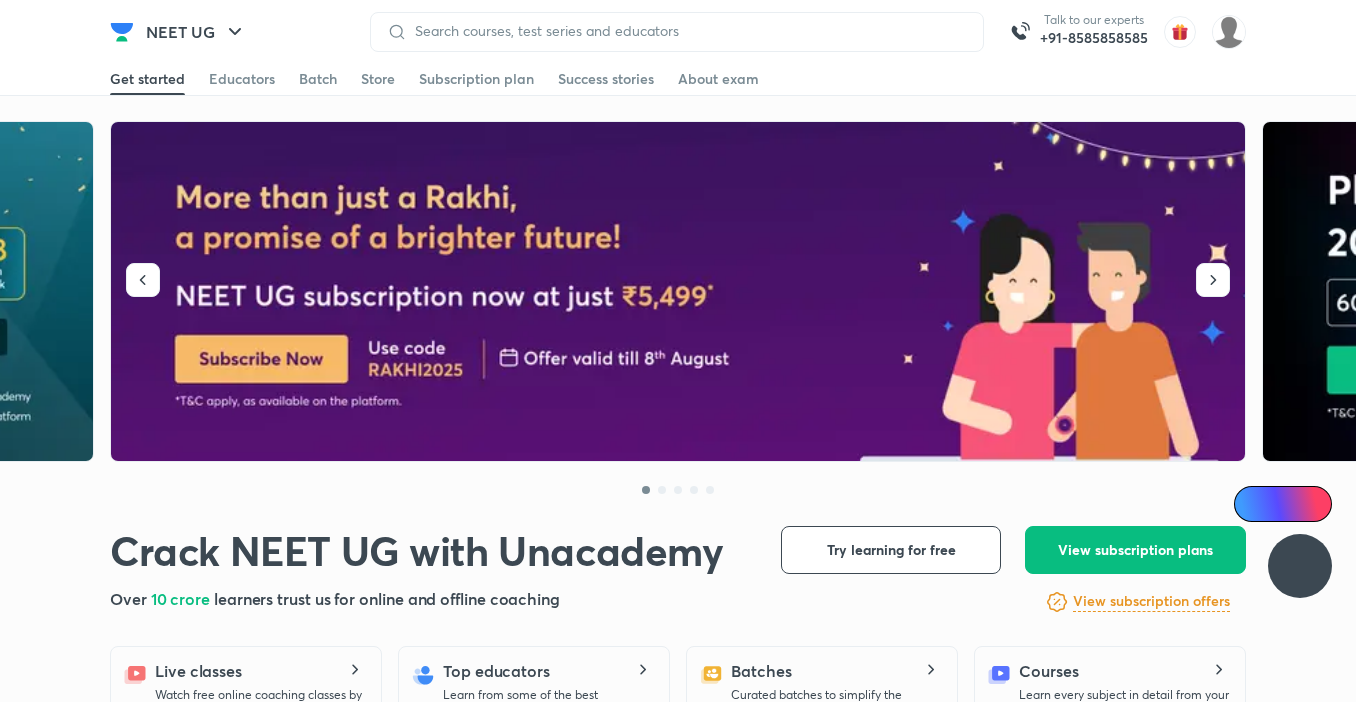scroll, scrollTop: 0, scrollLeft: 0, axis: both 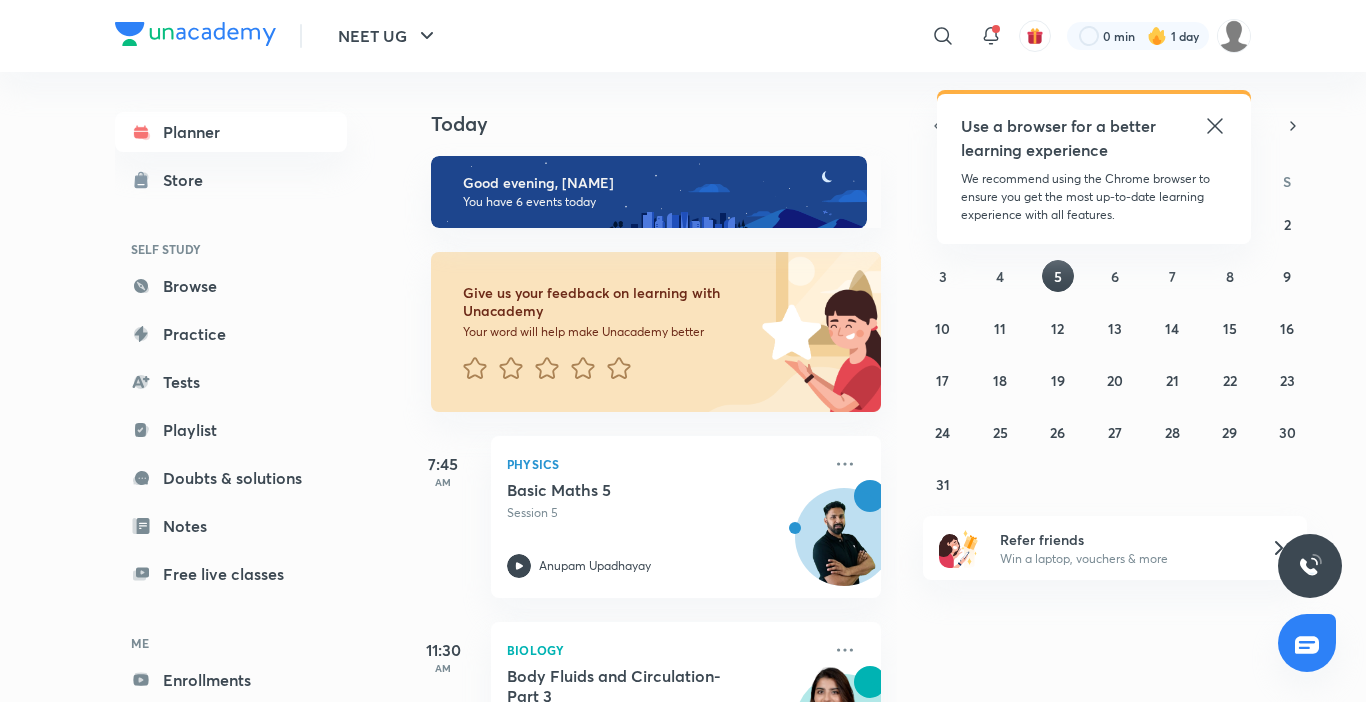 click on "Use a browser for a better learning experience We recommend using the Chrome browser to ensure you get the most up-to-date learning experience with all features." at bounding box center (1094, 169) 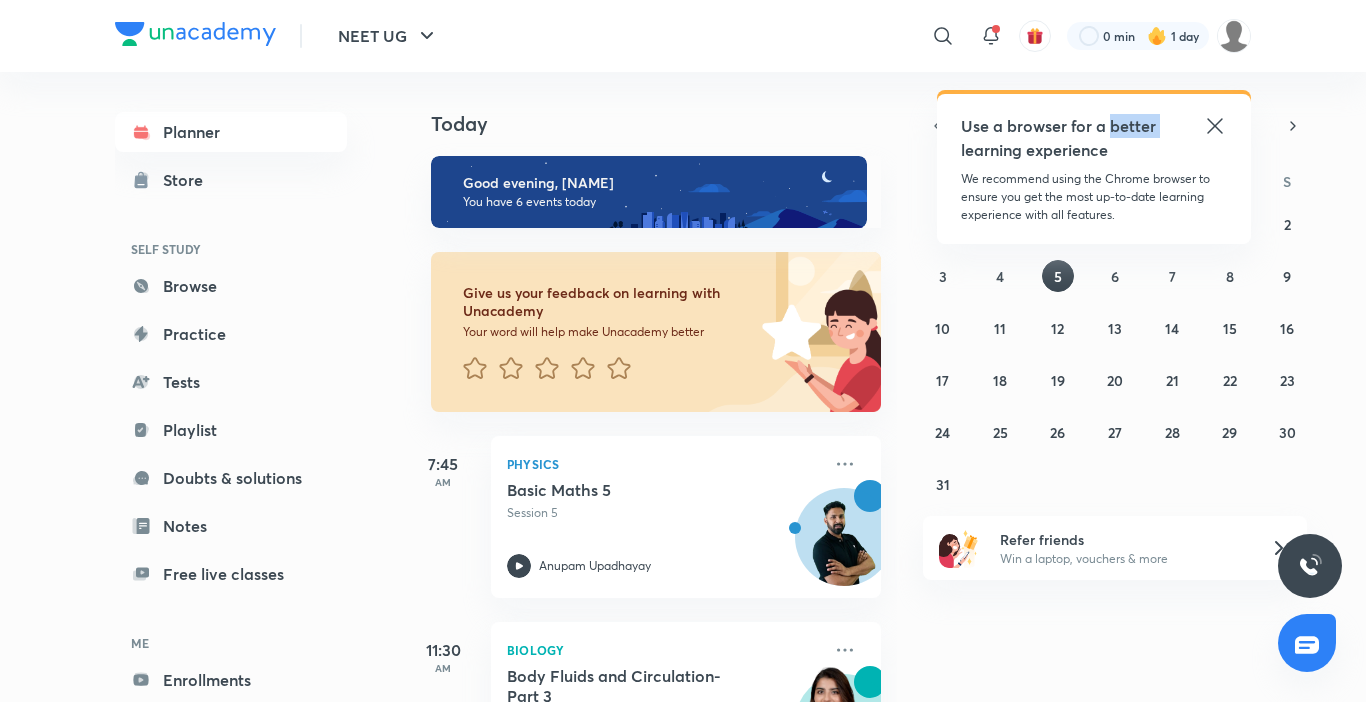 click on "Use a browser for a better learning experience" at bounding box center [1094, 138] 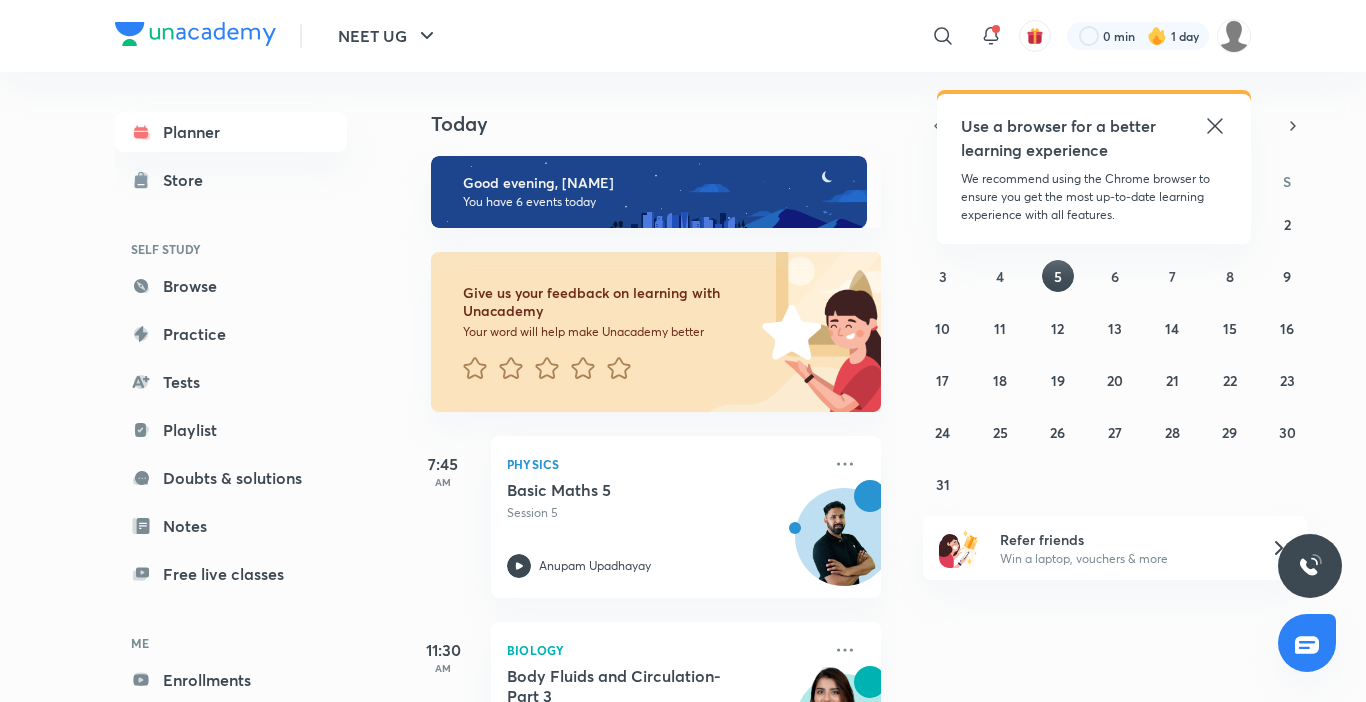 click 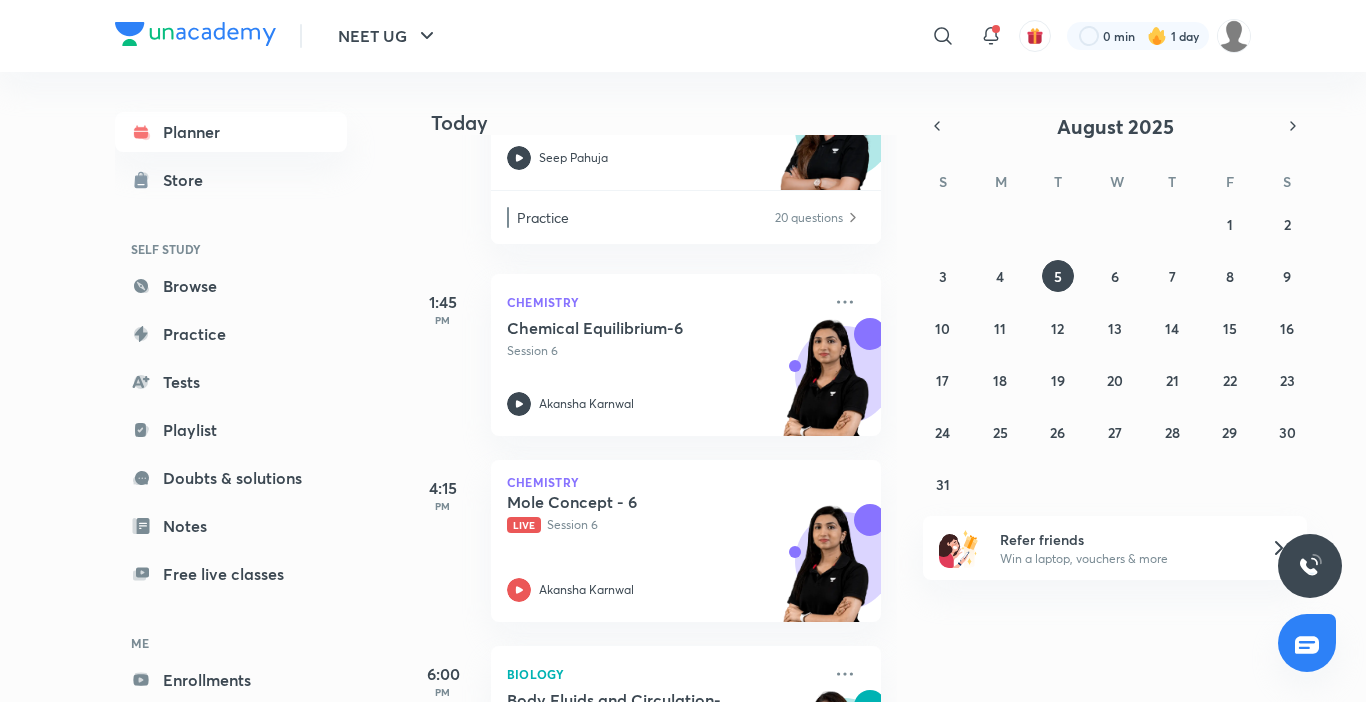 scroll, scrollTop: 605, scrollLeft: 0, axis: vertical 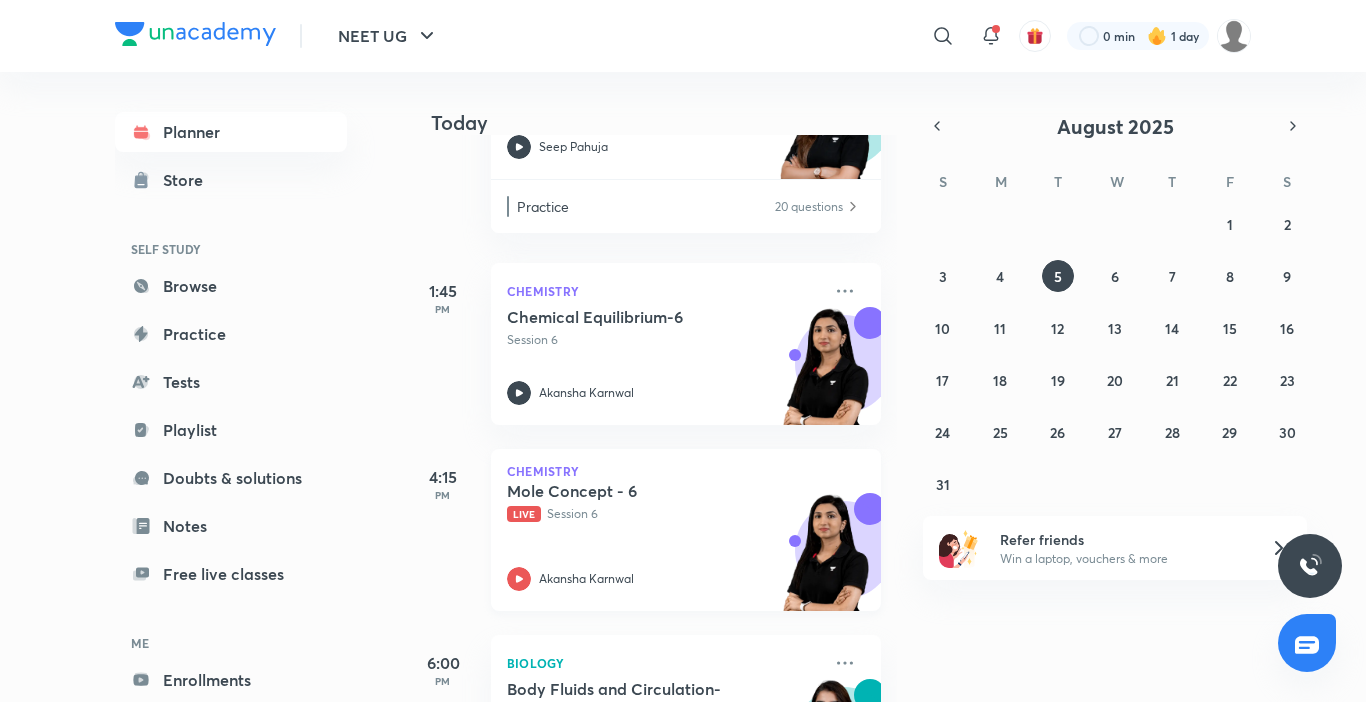 click 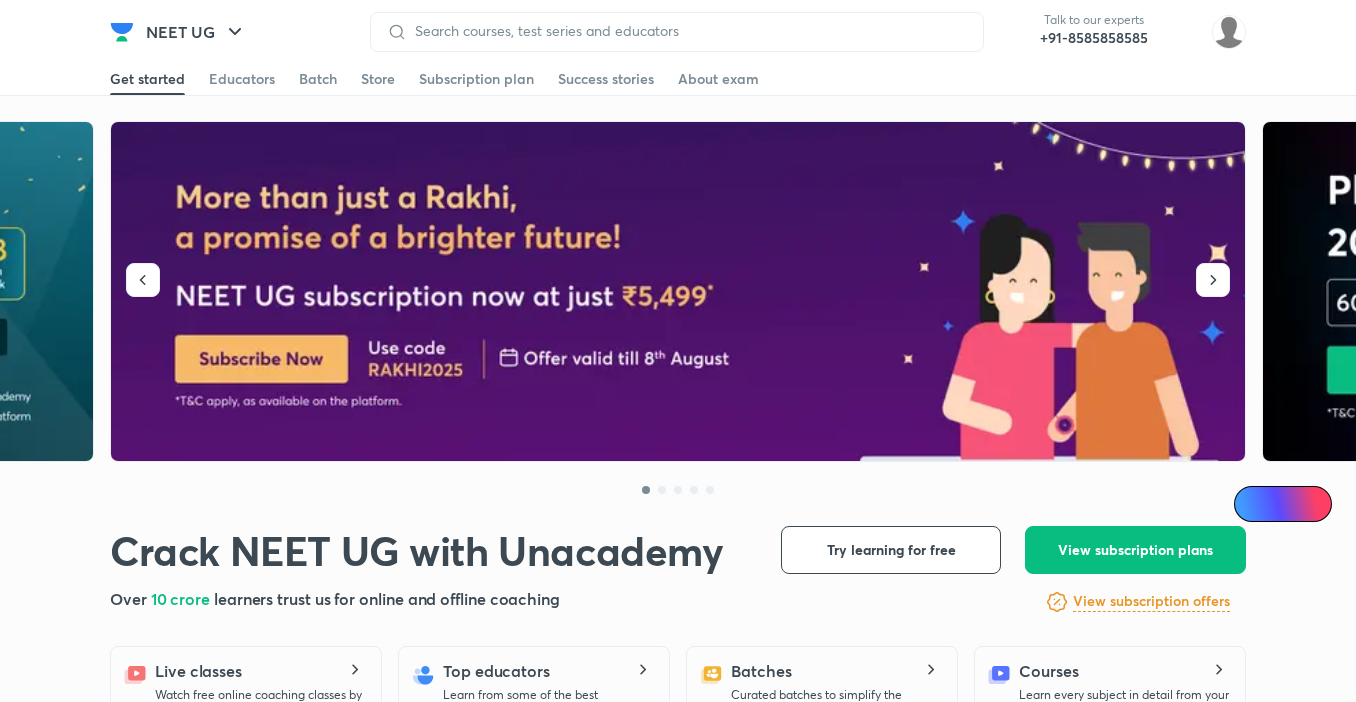scroll, scrollTop: 0, scrollLeft: 0, axis: both 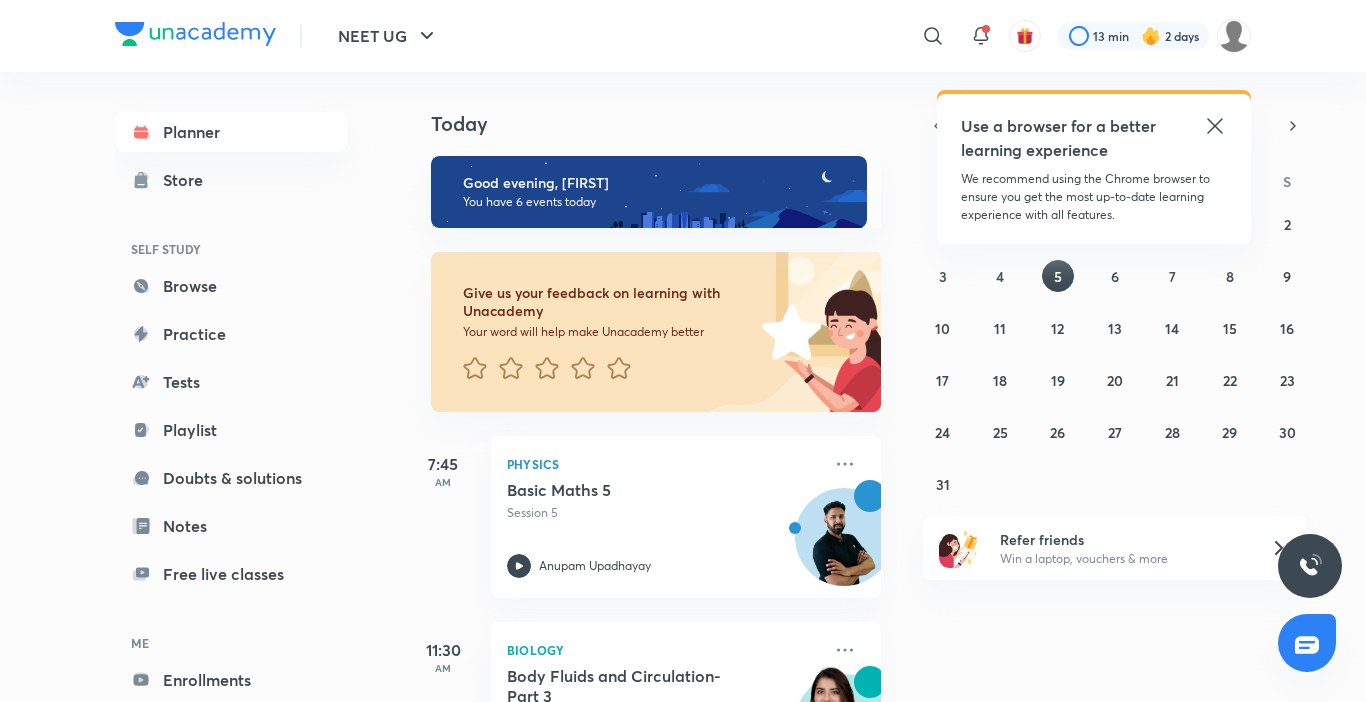 click 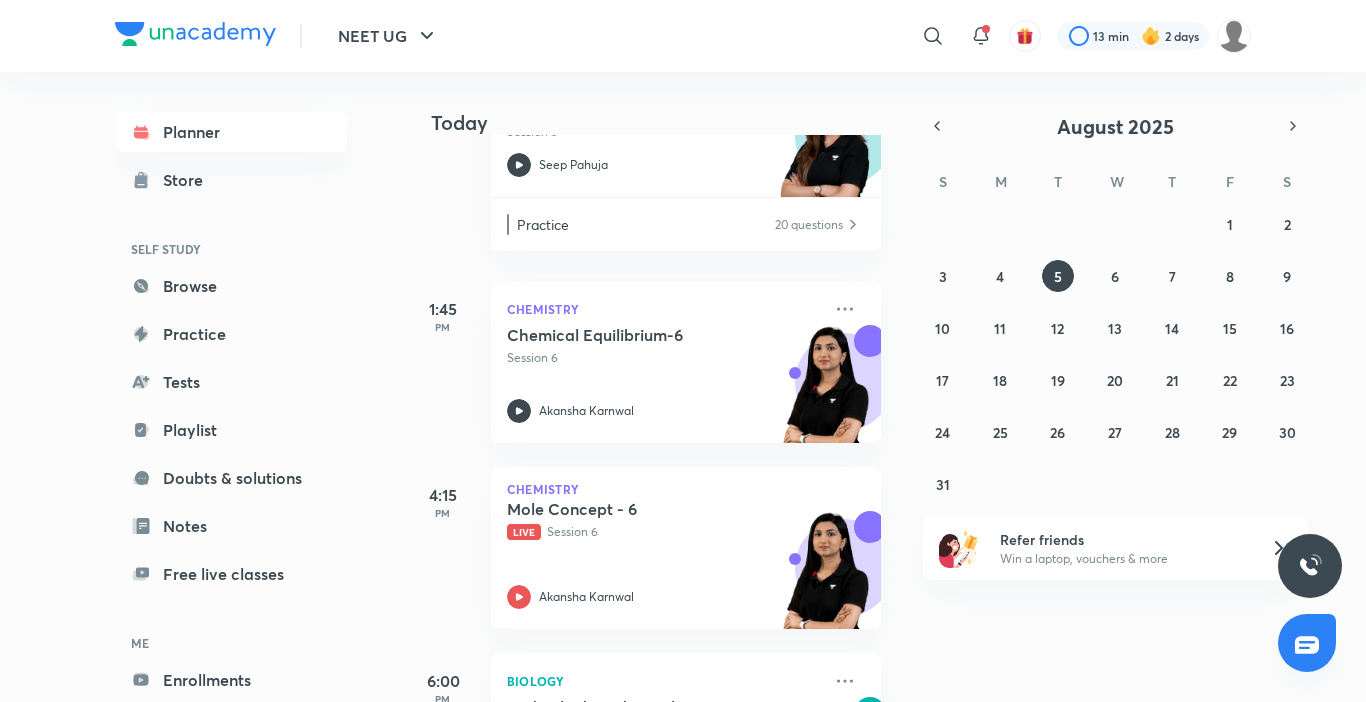 scroll, scrollTop: 592, scrollLeft: 0, axis: vertical 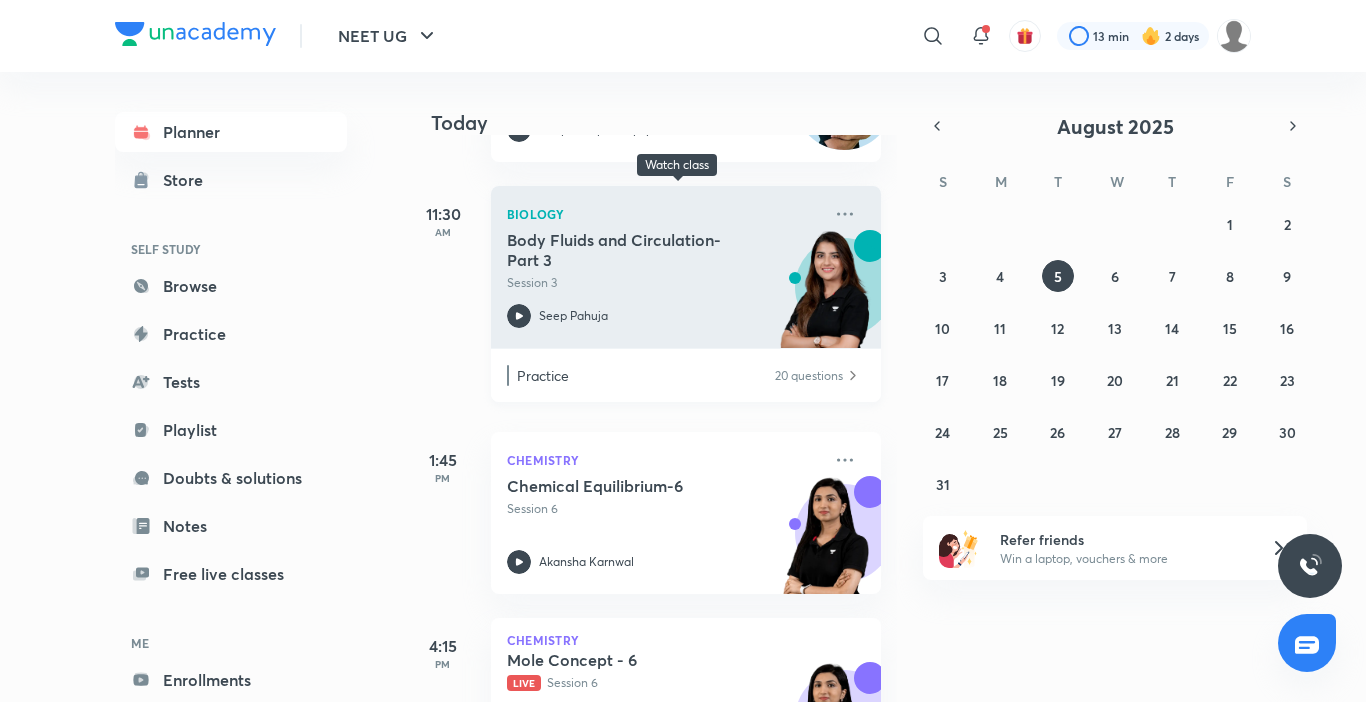 click 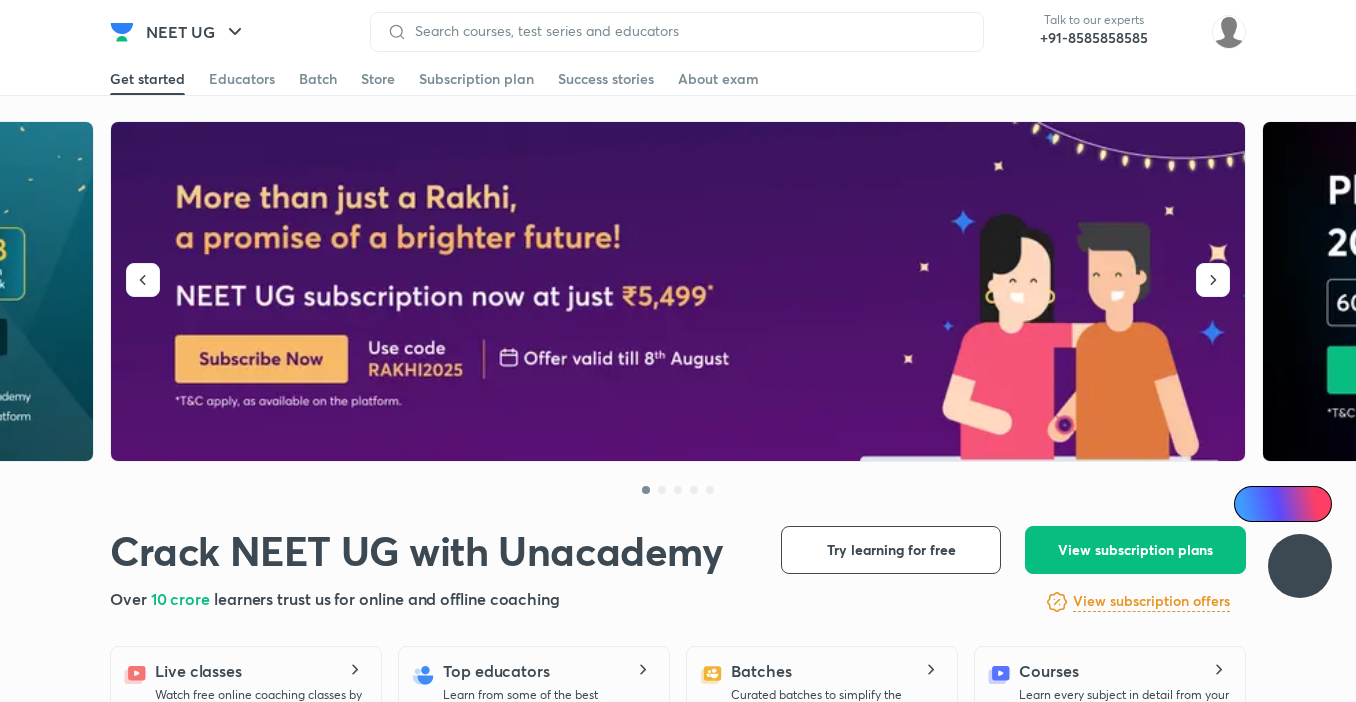 scroll, scrollTop: 0, scrollLeft: 0, axis: both 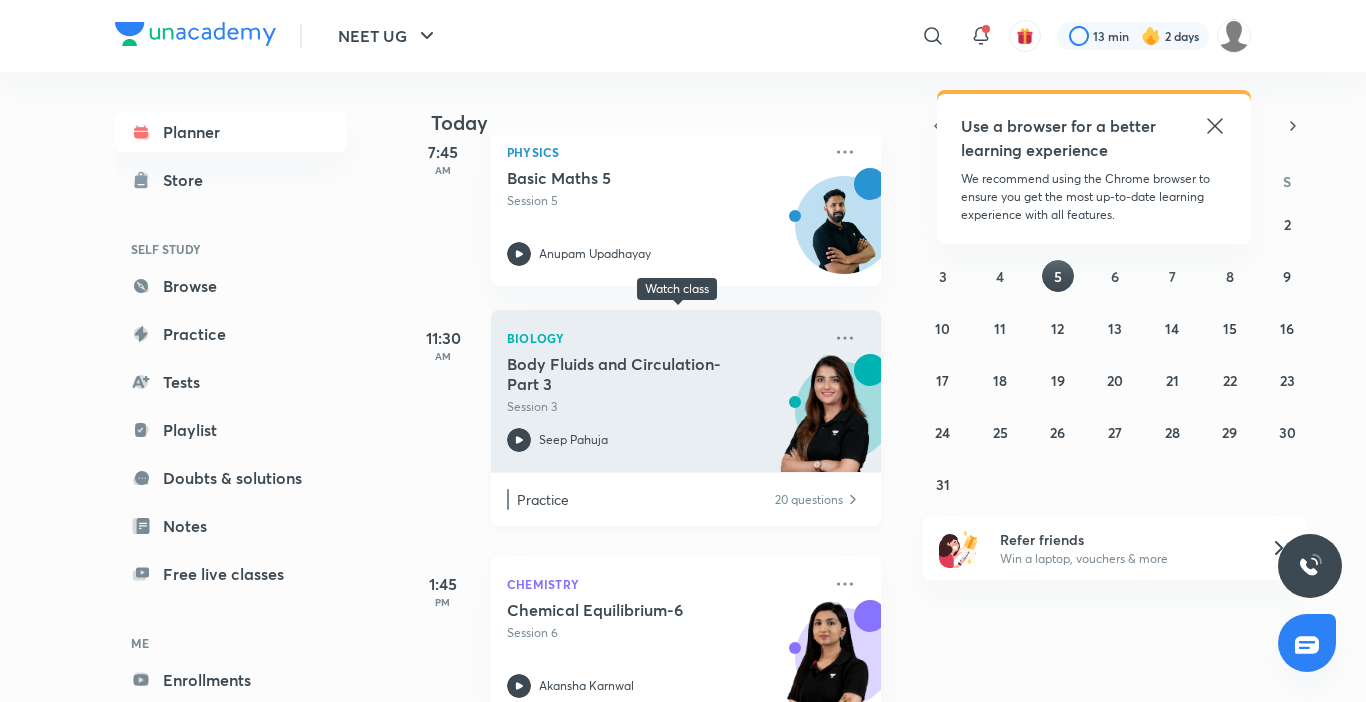 click 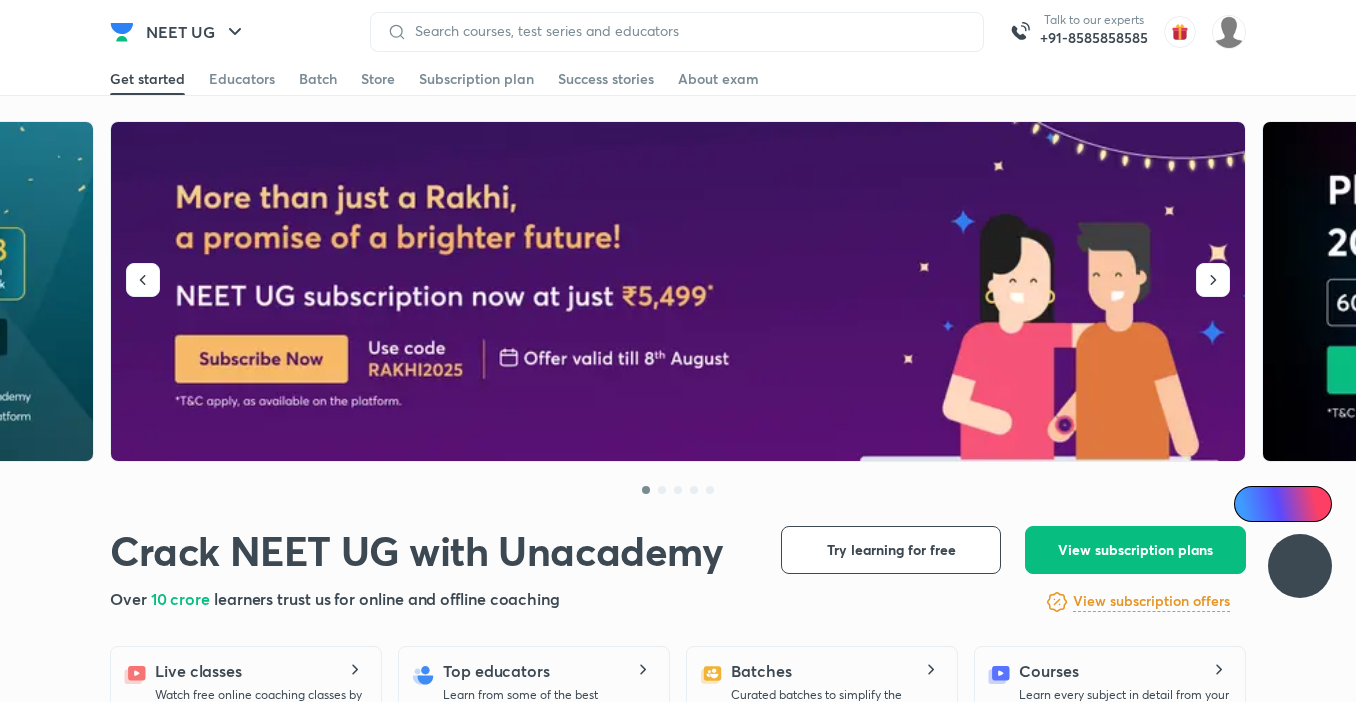 scroll, scrollTop: 0, scrollLeft: 0, axis: both 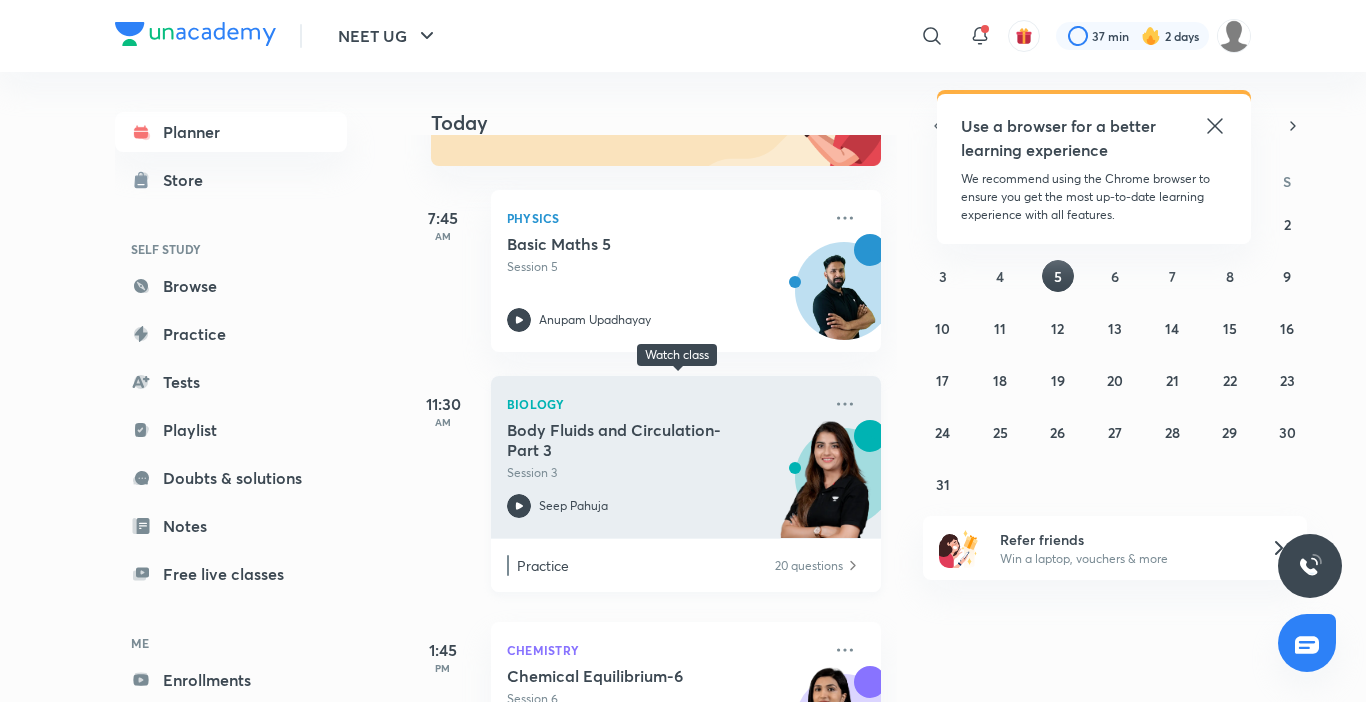 click 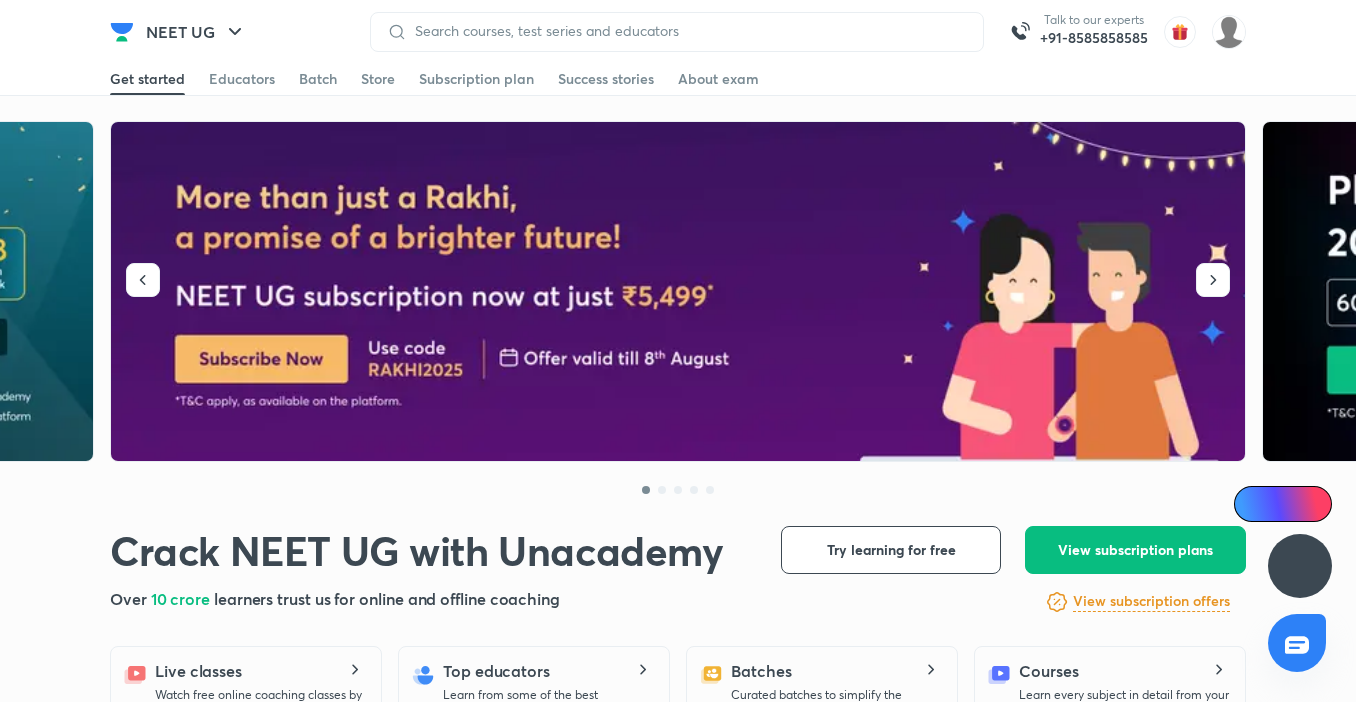 scroll, scrollTop: 0, scrollLeft: 0, axis: both 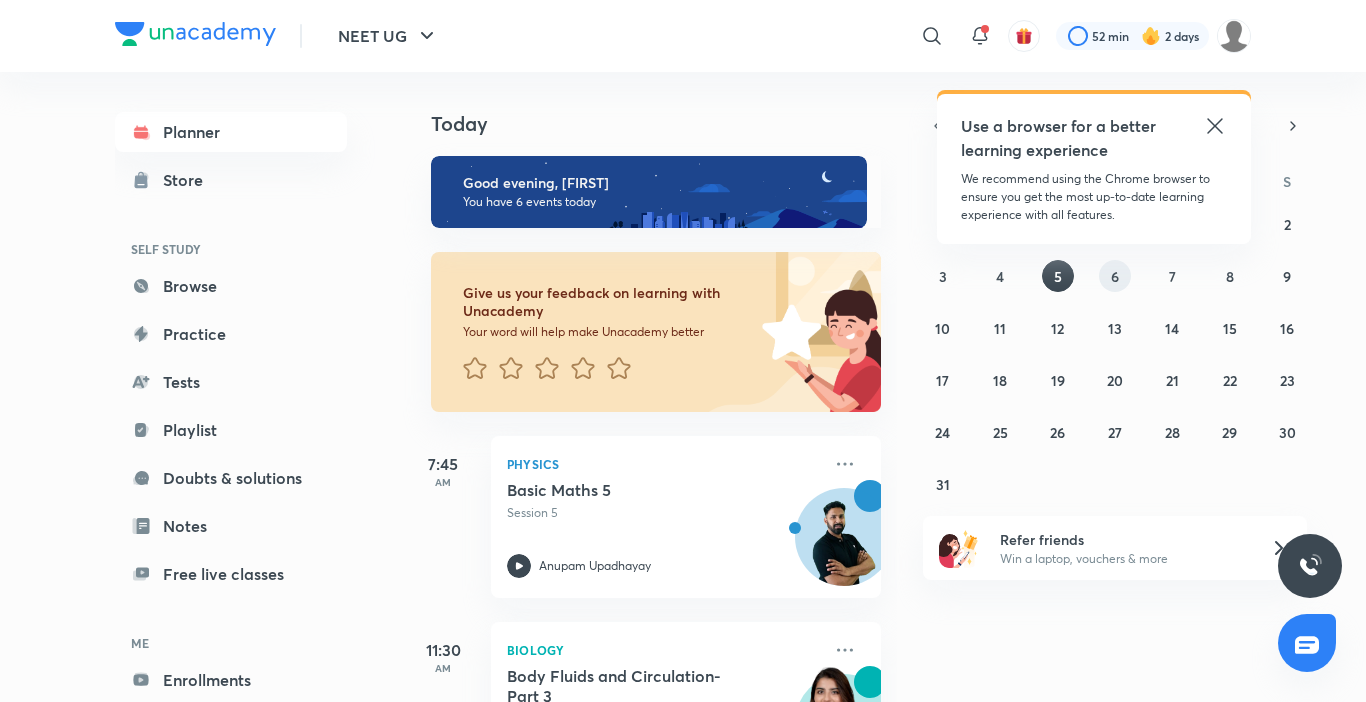 click on "6" at bounding box center [1115, 276] 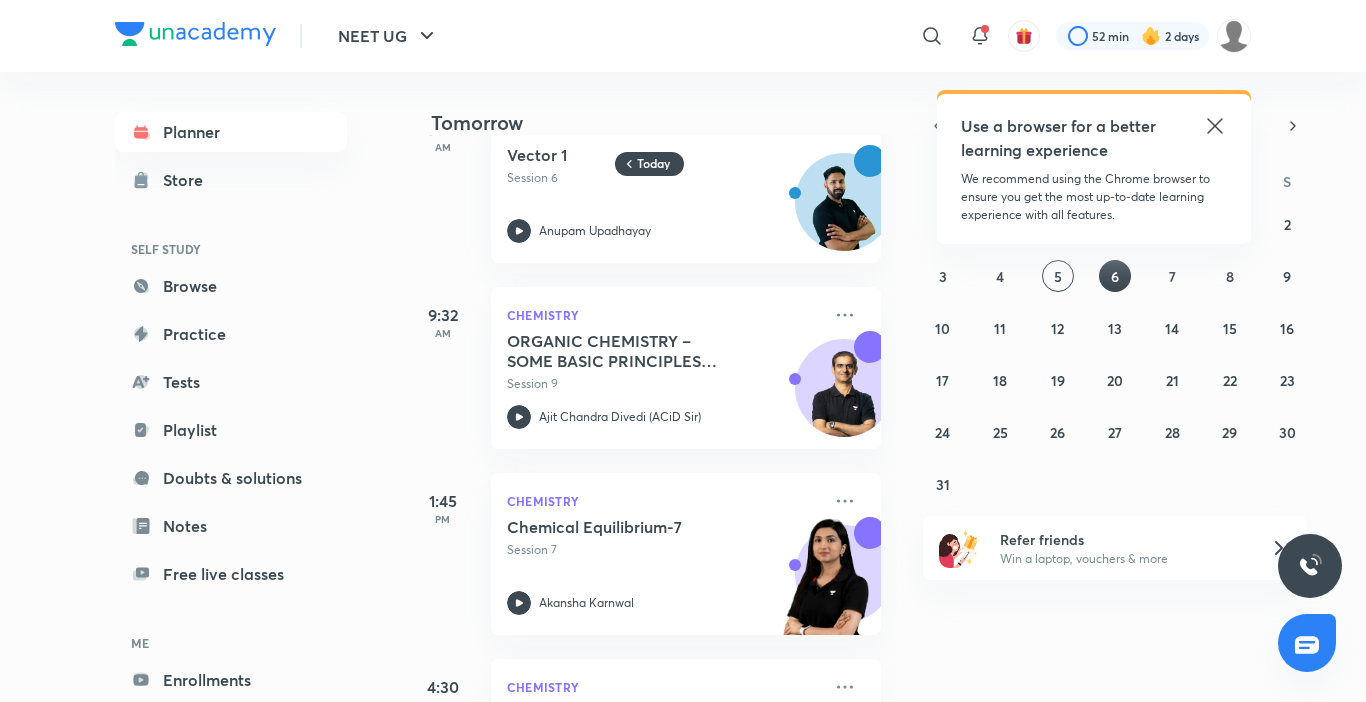 scroll, scrollTop: 0, scrollLeft: 0, axis: both 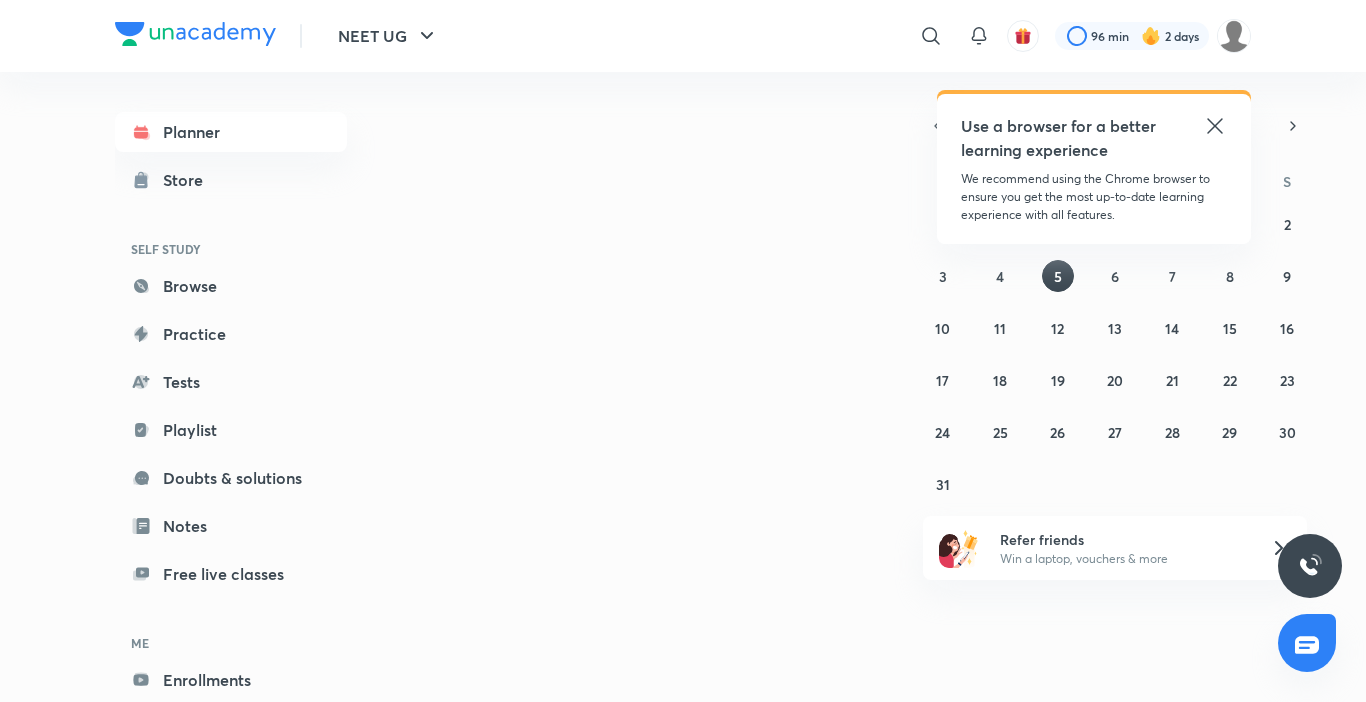 drag, startPoint x: 1365, startPoint y: 287, endPoint x: 1164, endPoint y: 98, distance: 275.90216 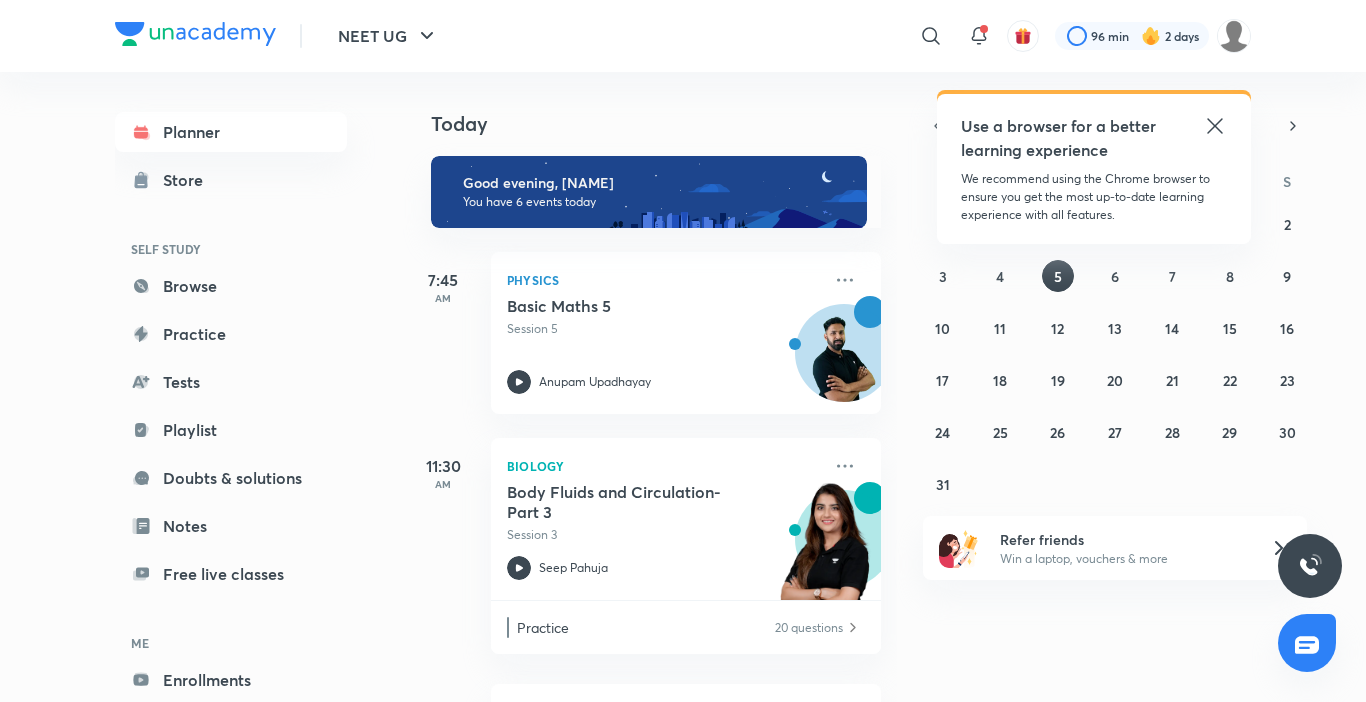 click 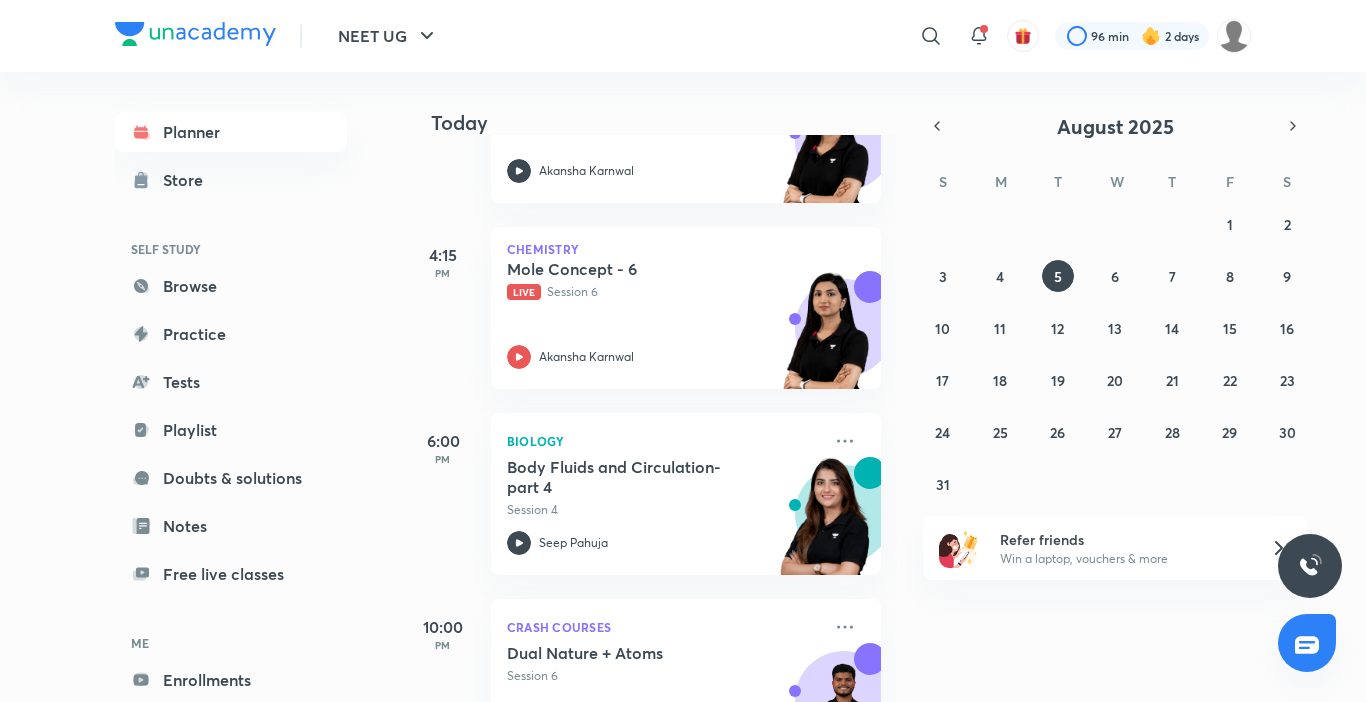 scroll, scrollTop: 843, scrollLeft: 0, axis: vertical 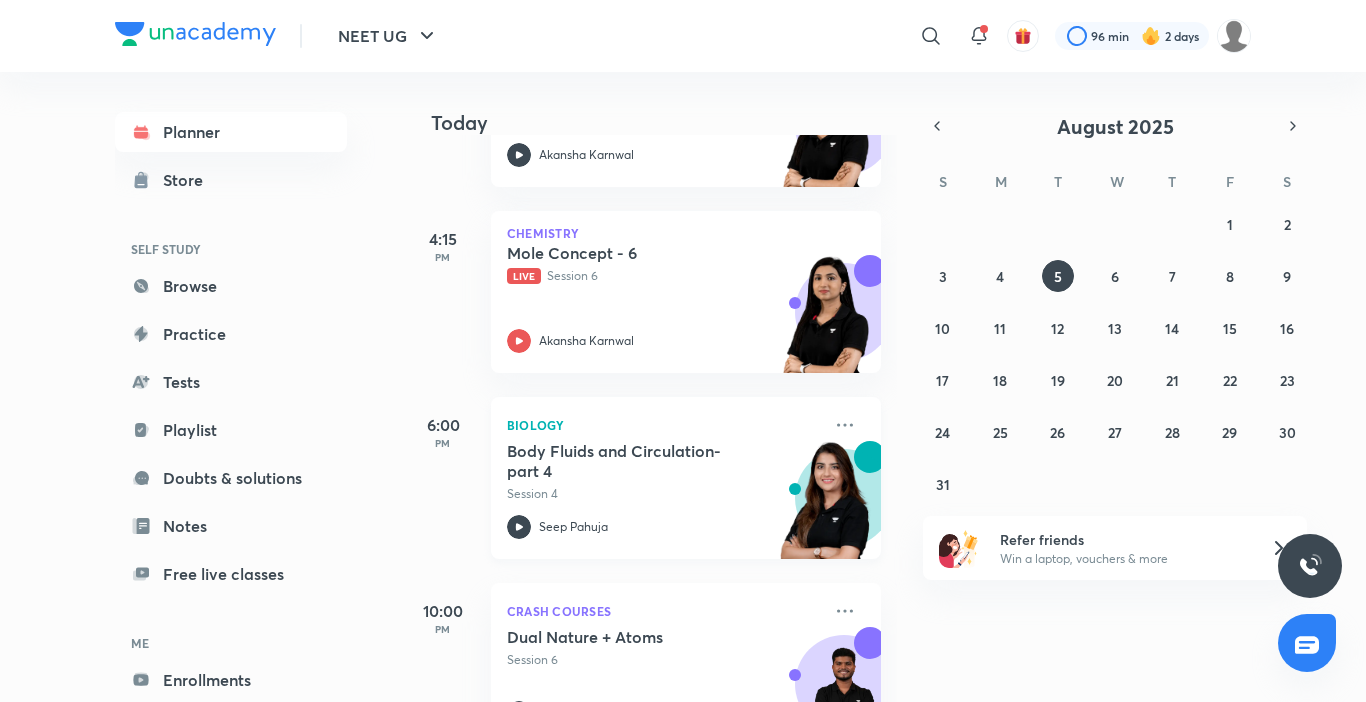 click 